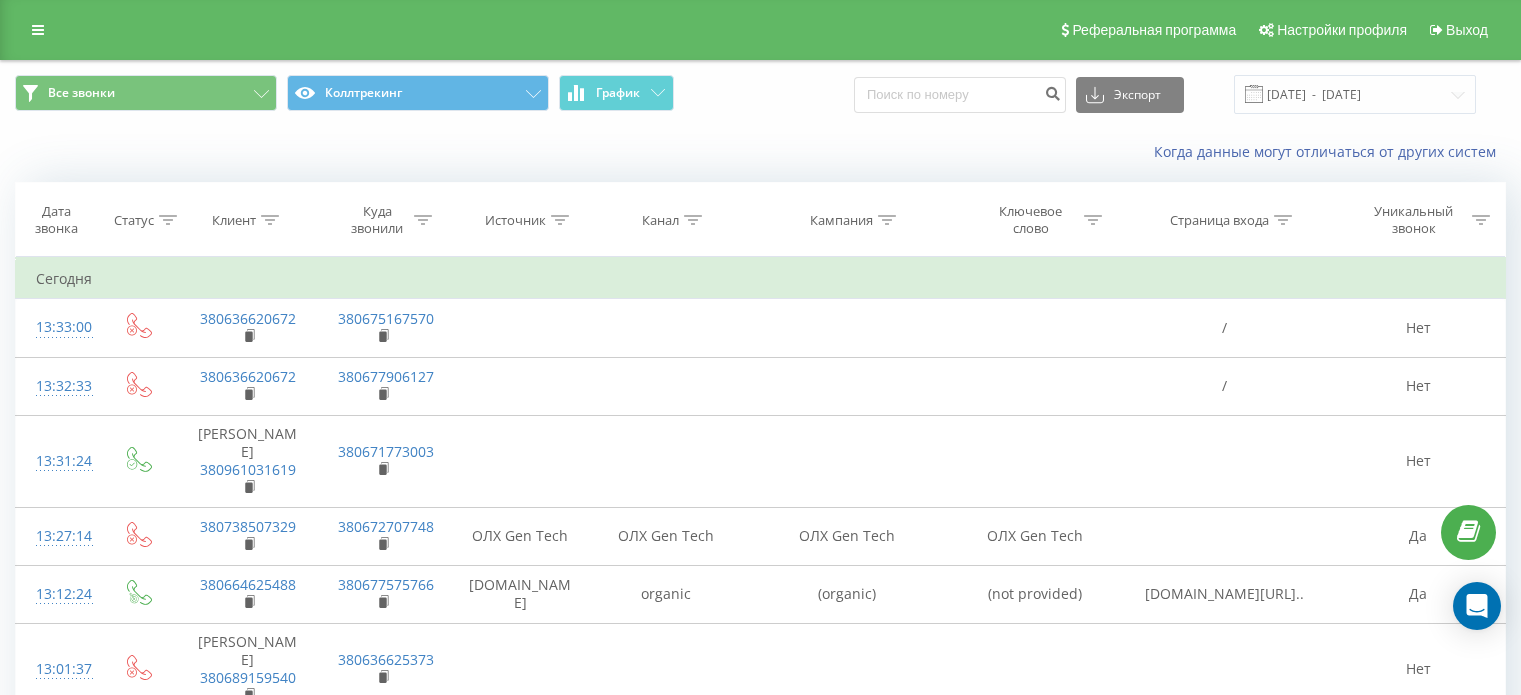 scroll, scrollTop: 0, scrollLeft: 0, axis: both 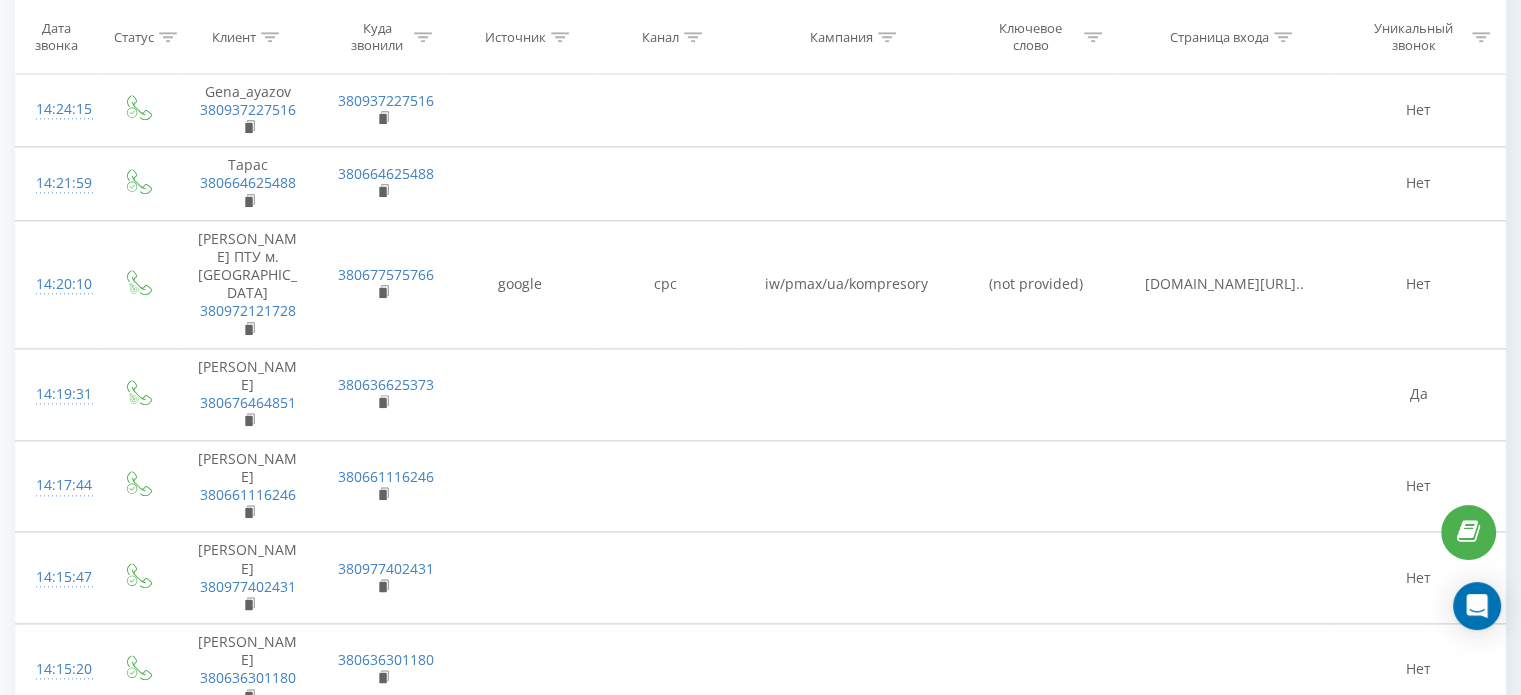 drag, startPoint x: 1520, startPoint y: 255, endPoint x: 1523, endPoint y: 242, distance: 13.341664 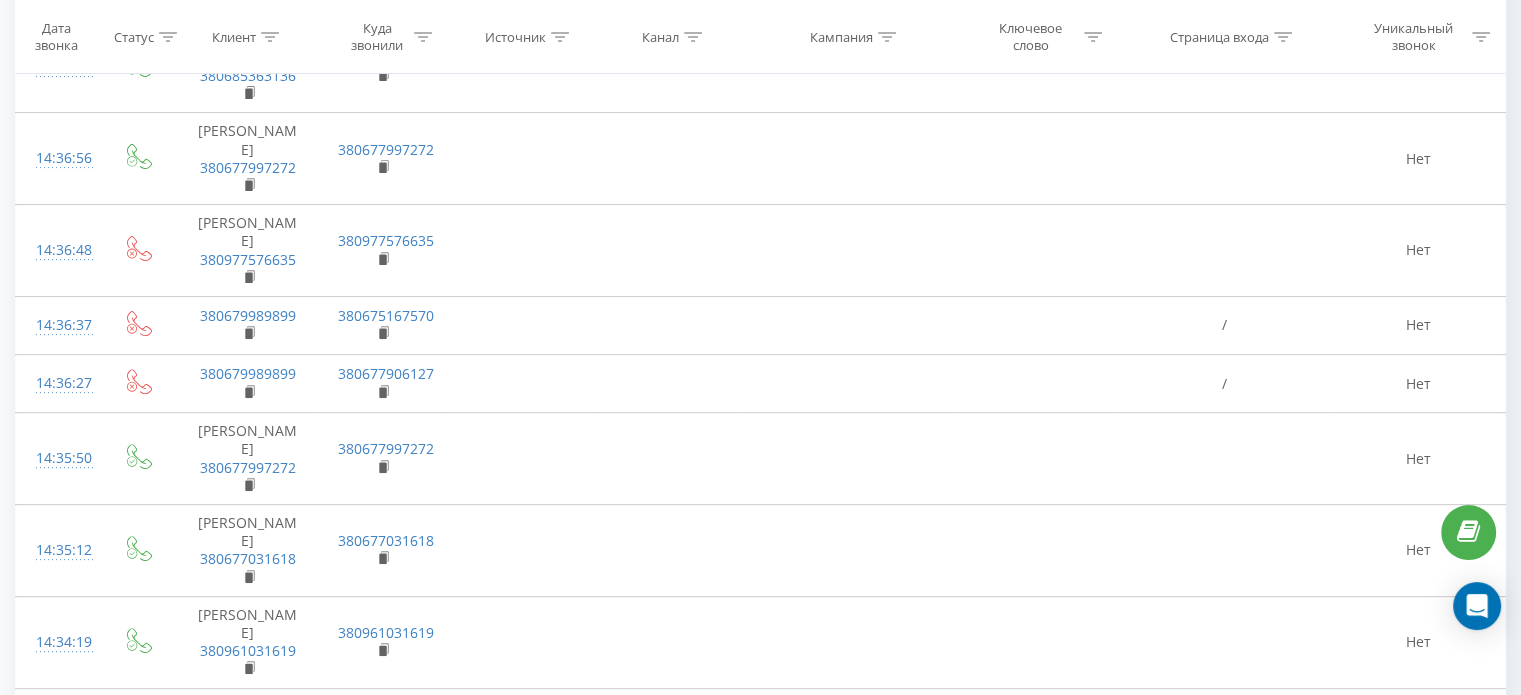 scroll, scrollTop: 0, scrollLeft: 0, axis: both 